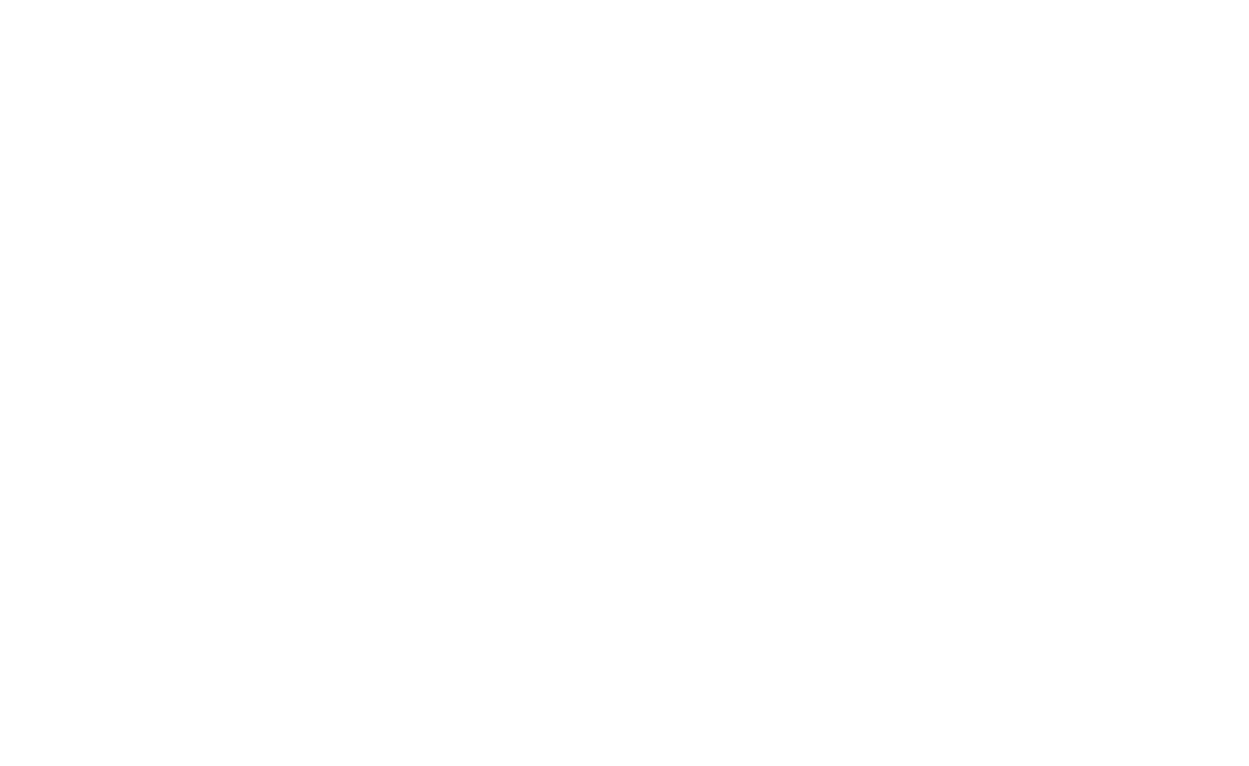 scroll, scrollTop: 0, scrollLeft: 0, axis: both 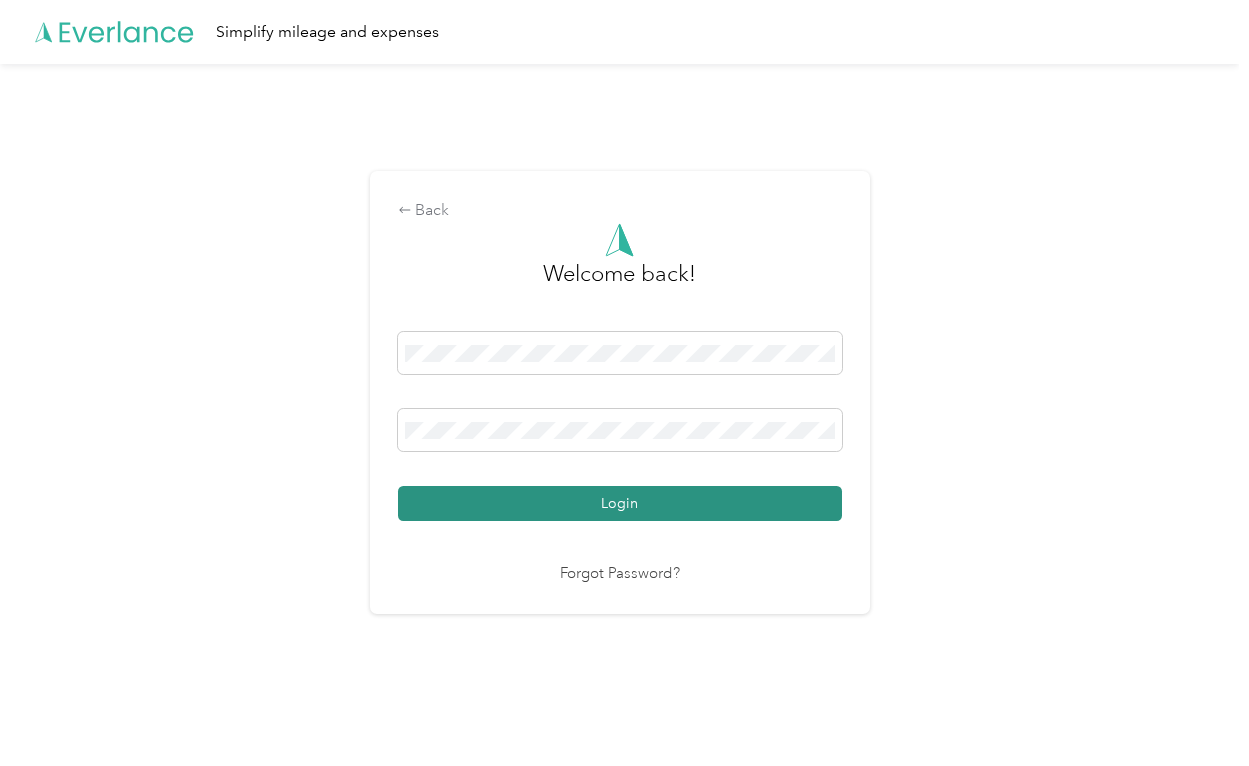 click on "Login" at bounding box center [620, 503] 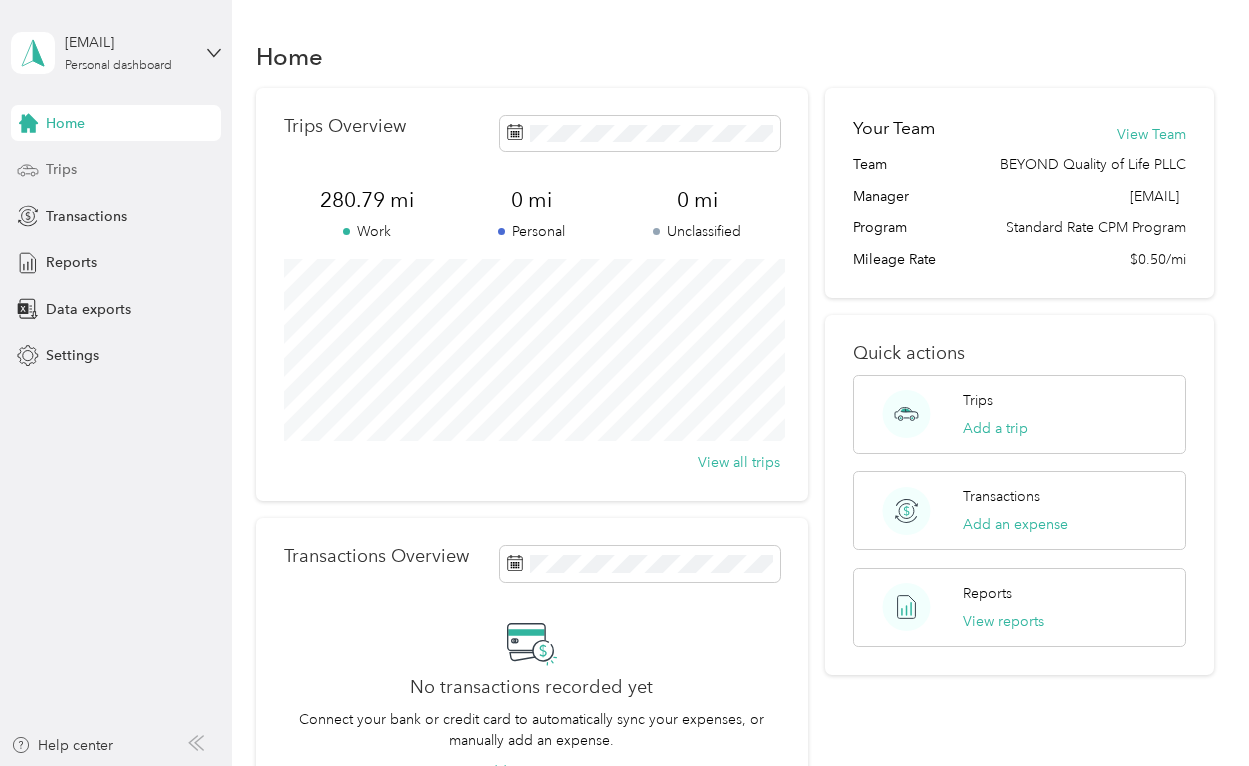 click on "Trips" at bounding box center [116, 170] 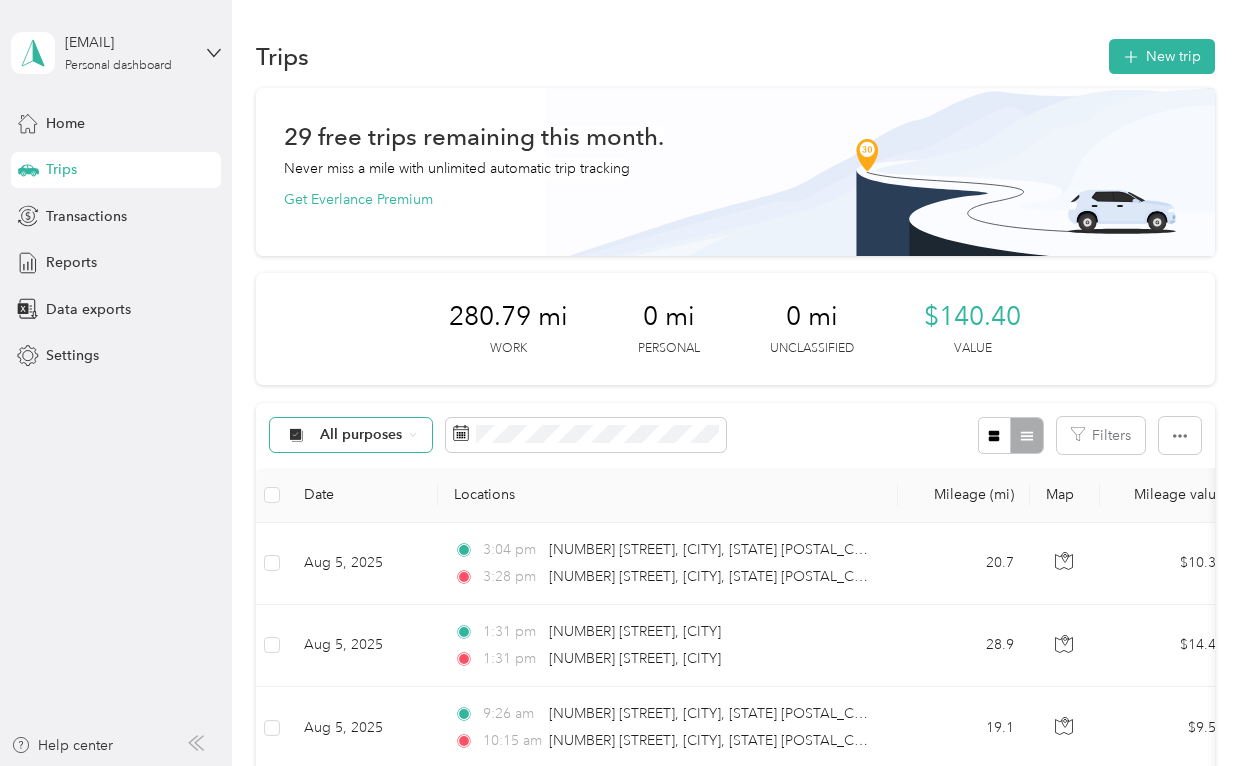 click on "All purposes" at bounding box center [361, 435] 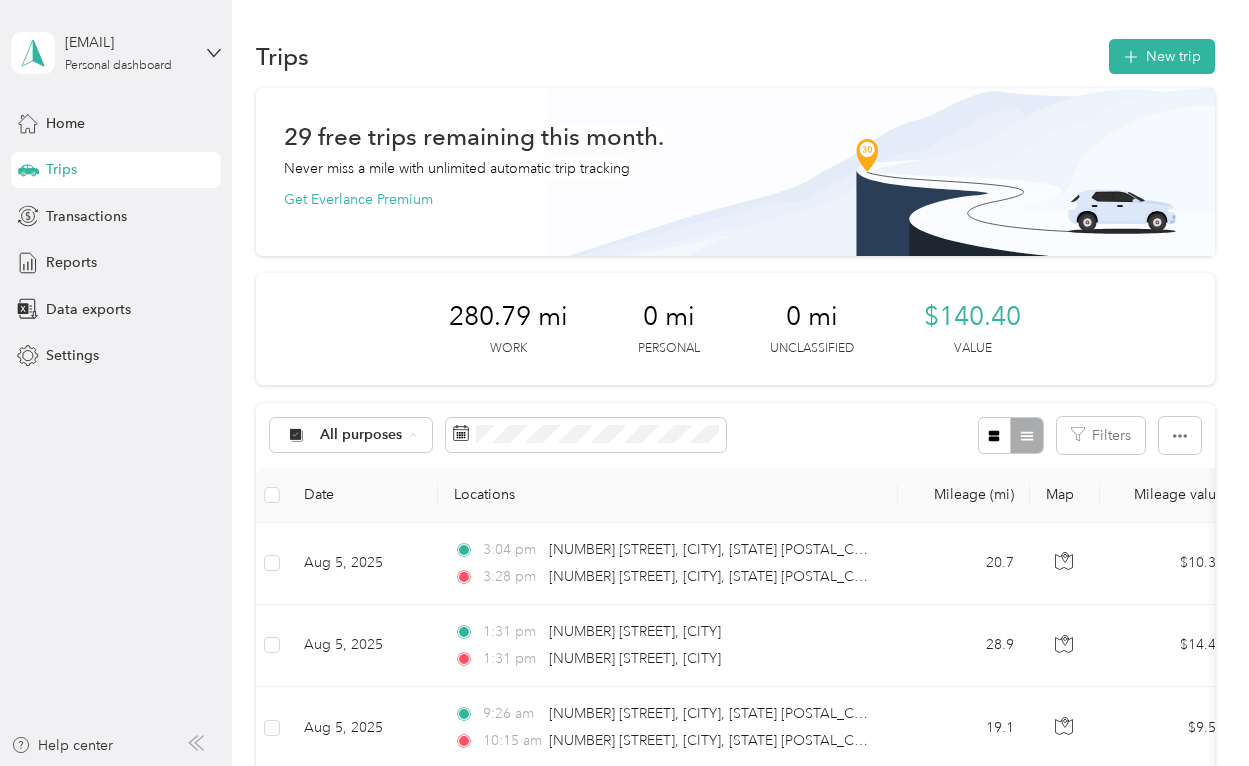 click on "Unclassified" at bounding box center [400, 506] 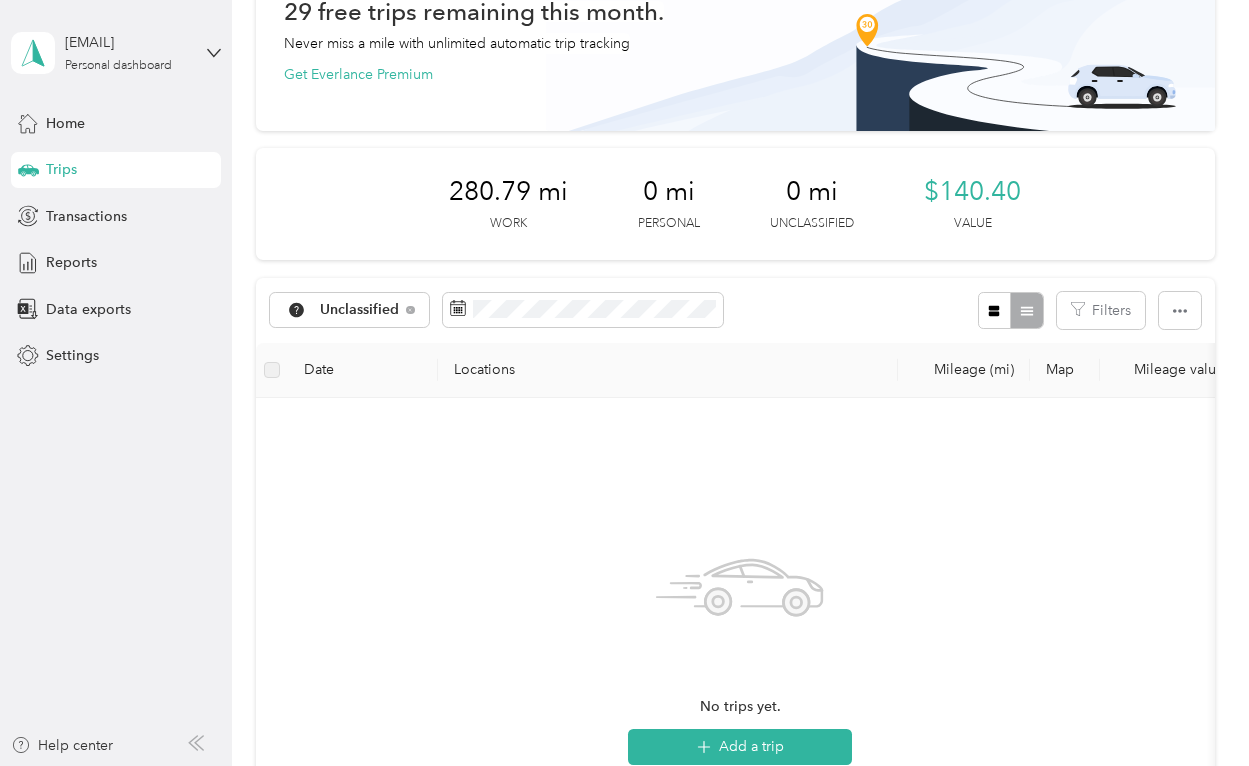 scroll, scrollTop: 91, scrollLeft: 0, axis: vertical 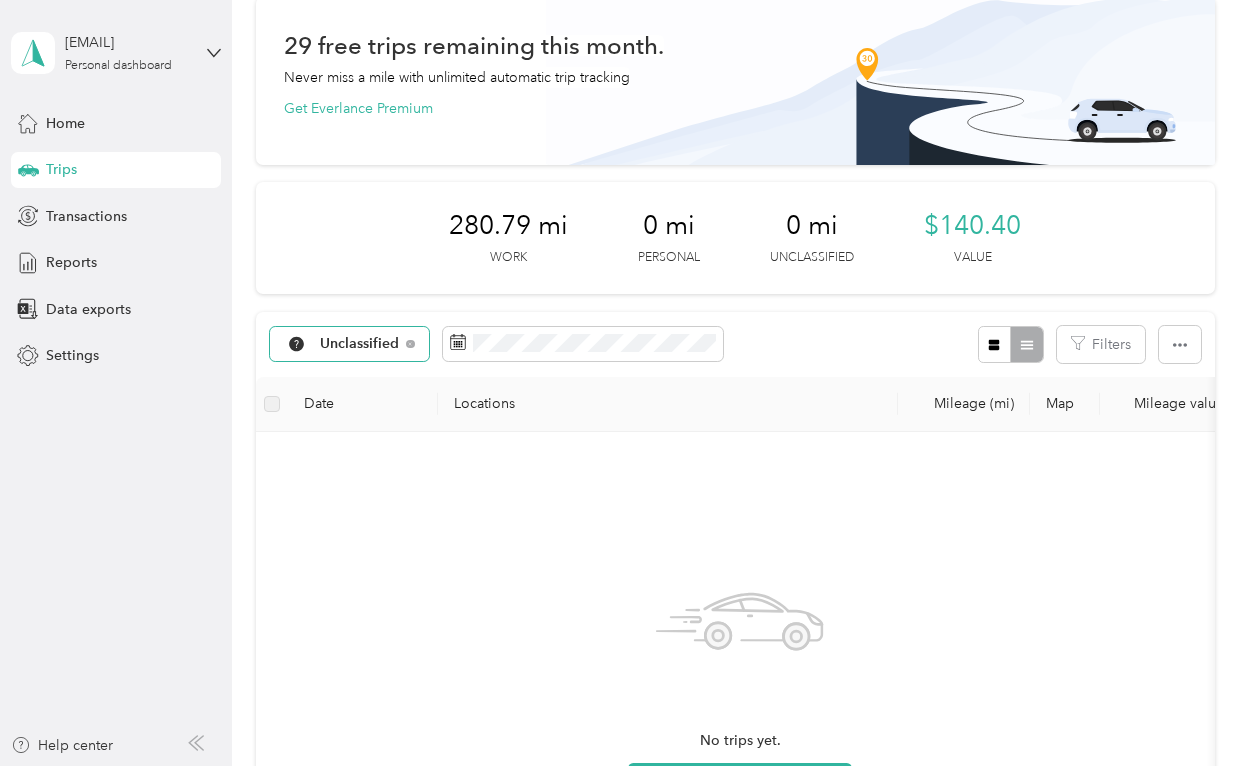 click on "Unclassified" at bounding box center [349, 344] 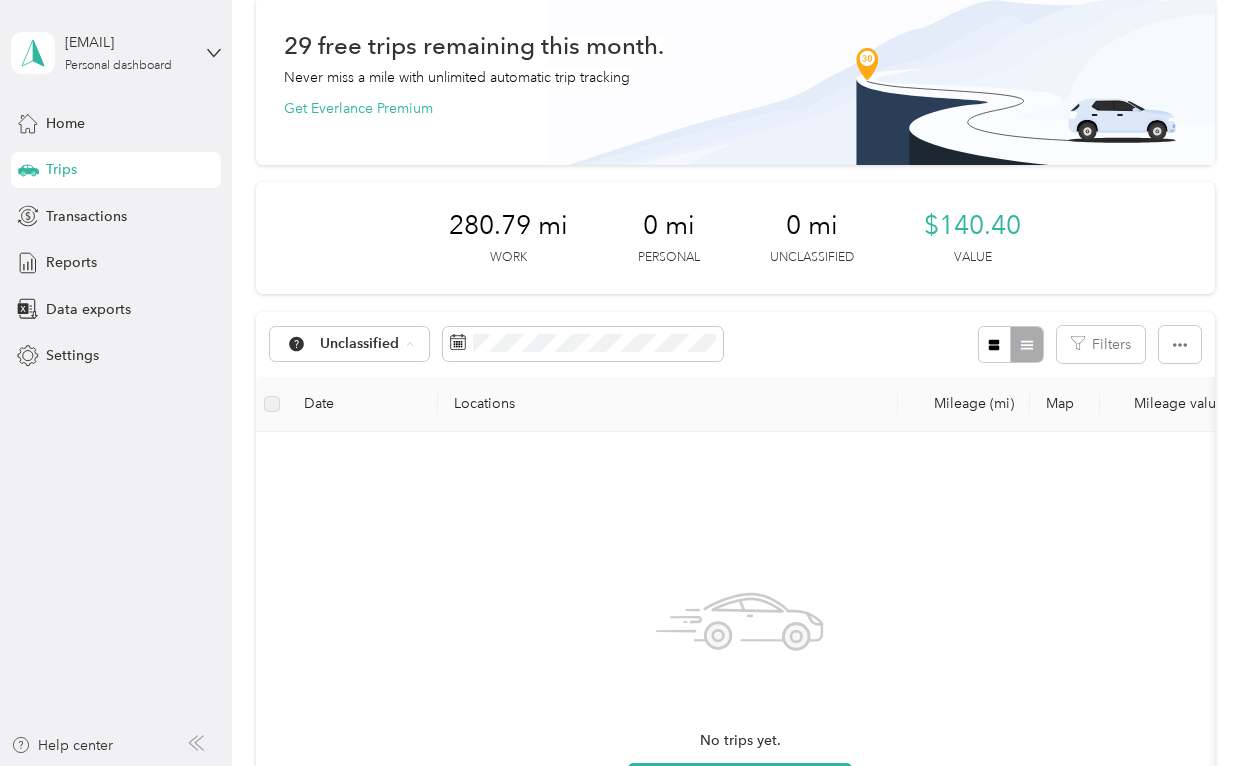 click on "All purposes" at bounding box center [418, 380] 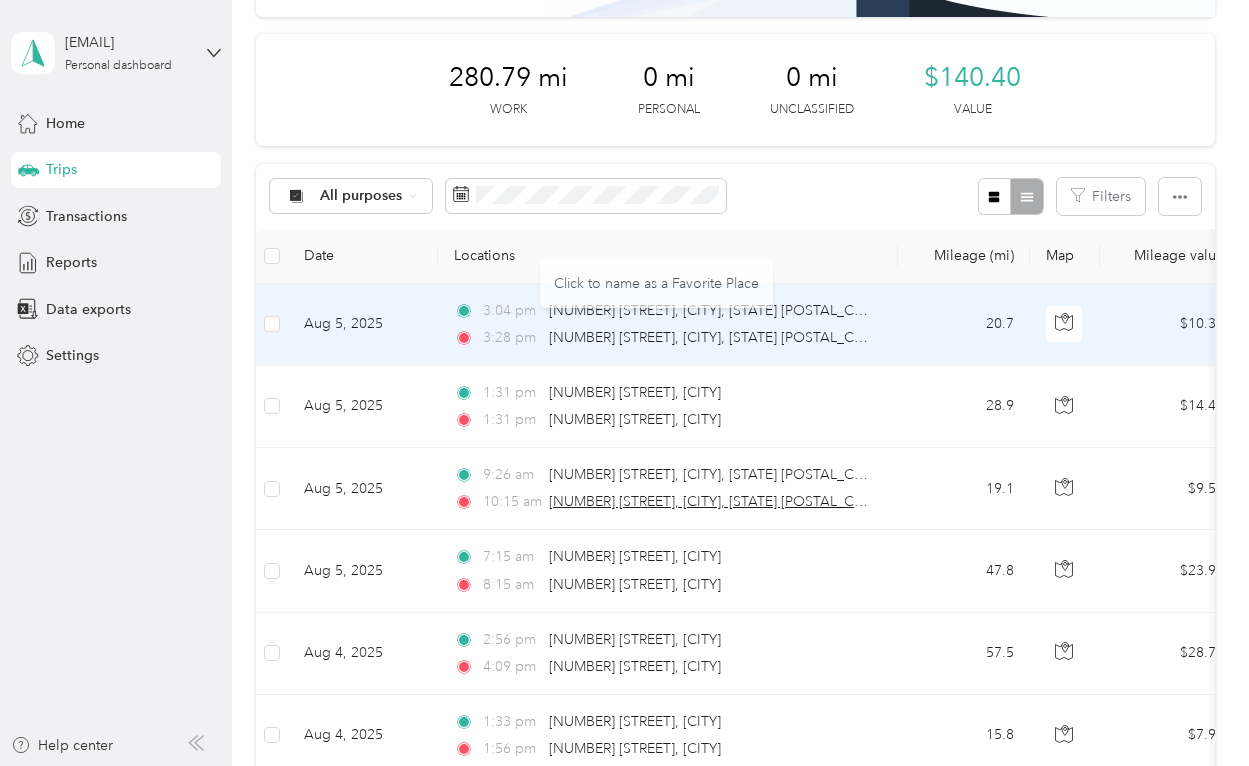 scroll, scrollTop: 238, scrollLeft: 0, axis: vertical 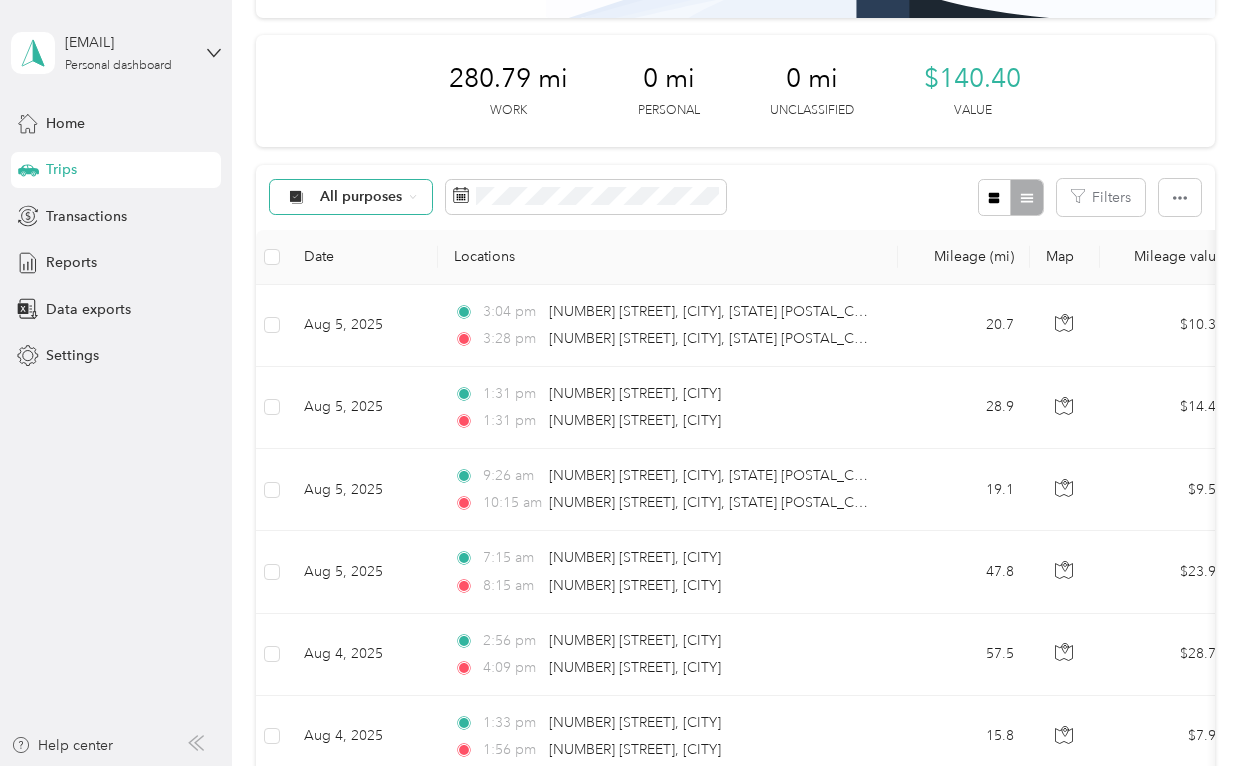 click on "All purposes" at bounding box center (361, 197) 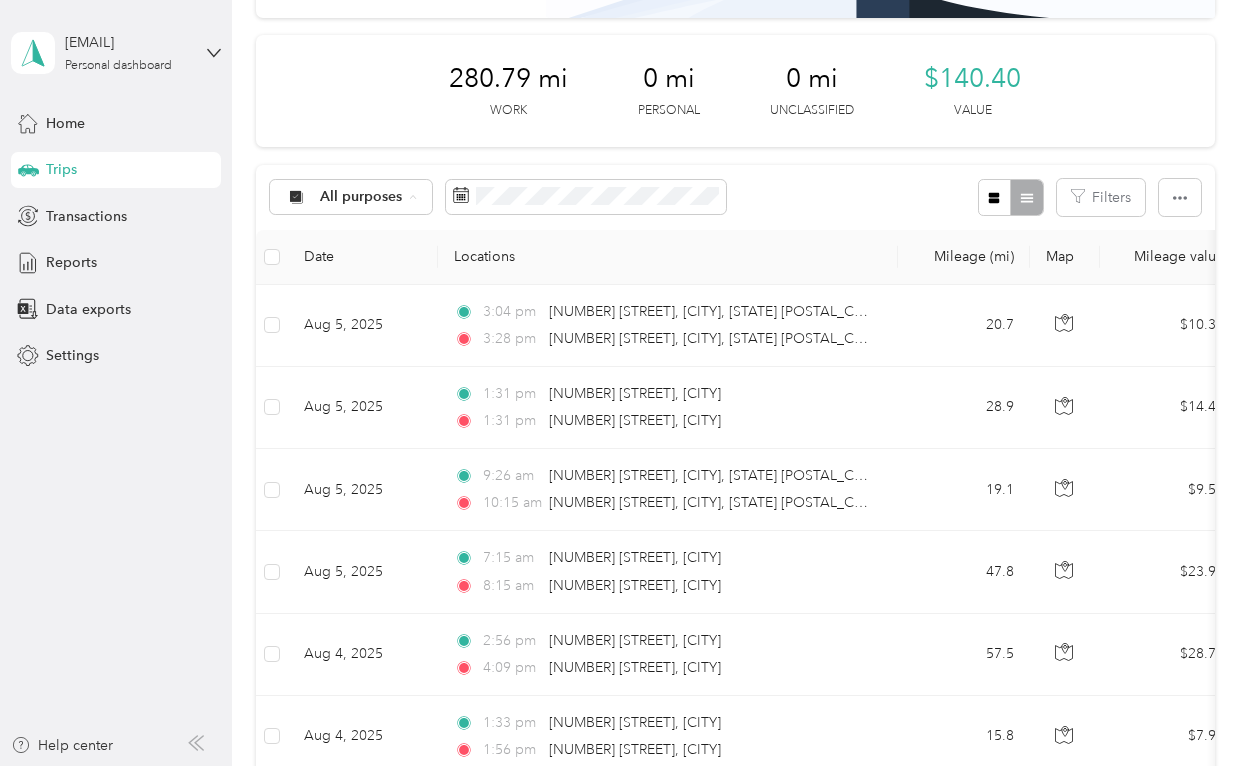 click on "BEYOND Quality of Life PLLC" at bounding box center [418, 303] 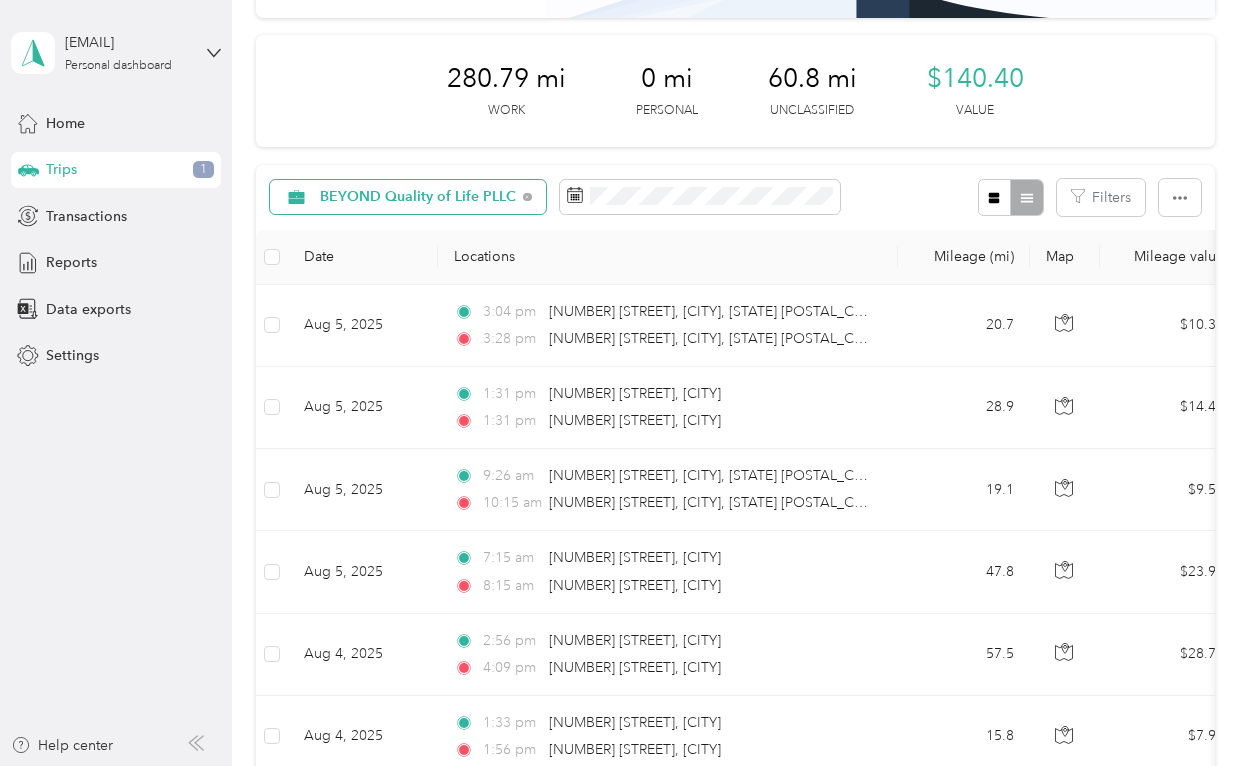 click on "BEYOND Quality of Life PLLC" at bounding box center (418, 197) 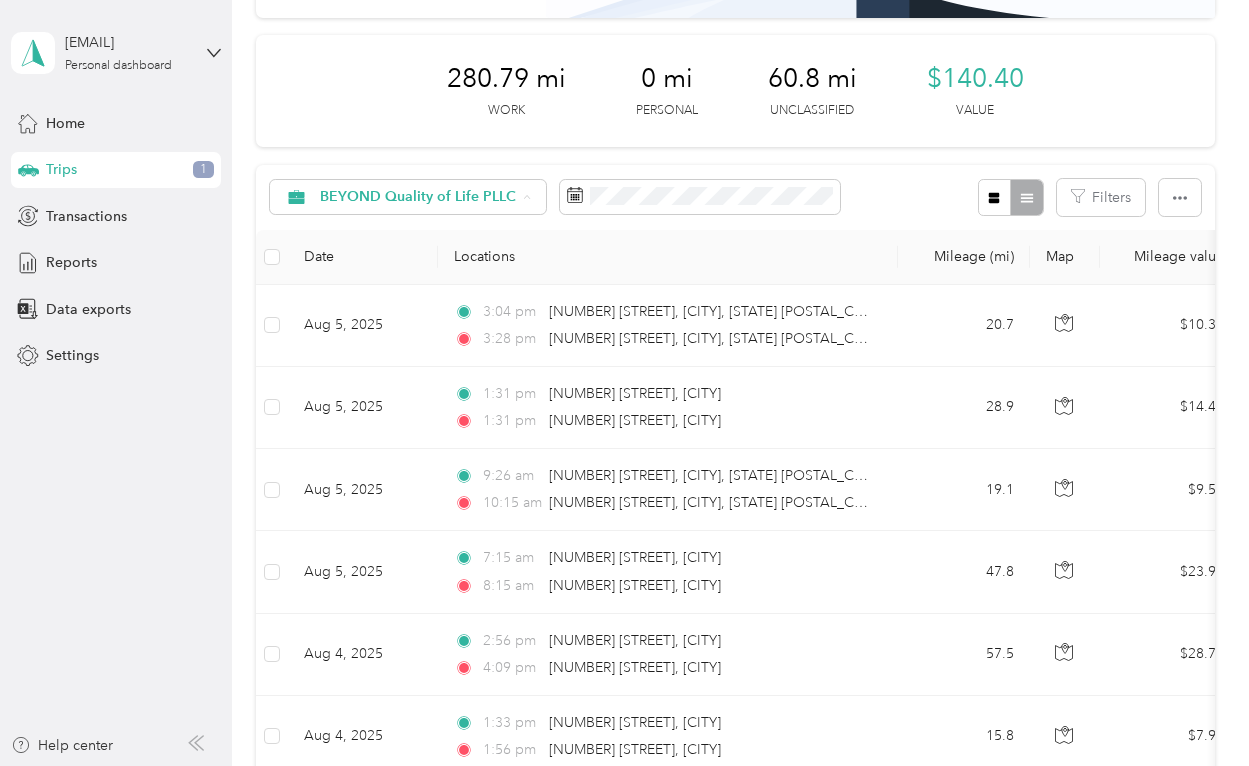 click on "Personal" at bounding box center (430, 338) 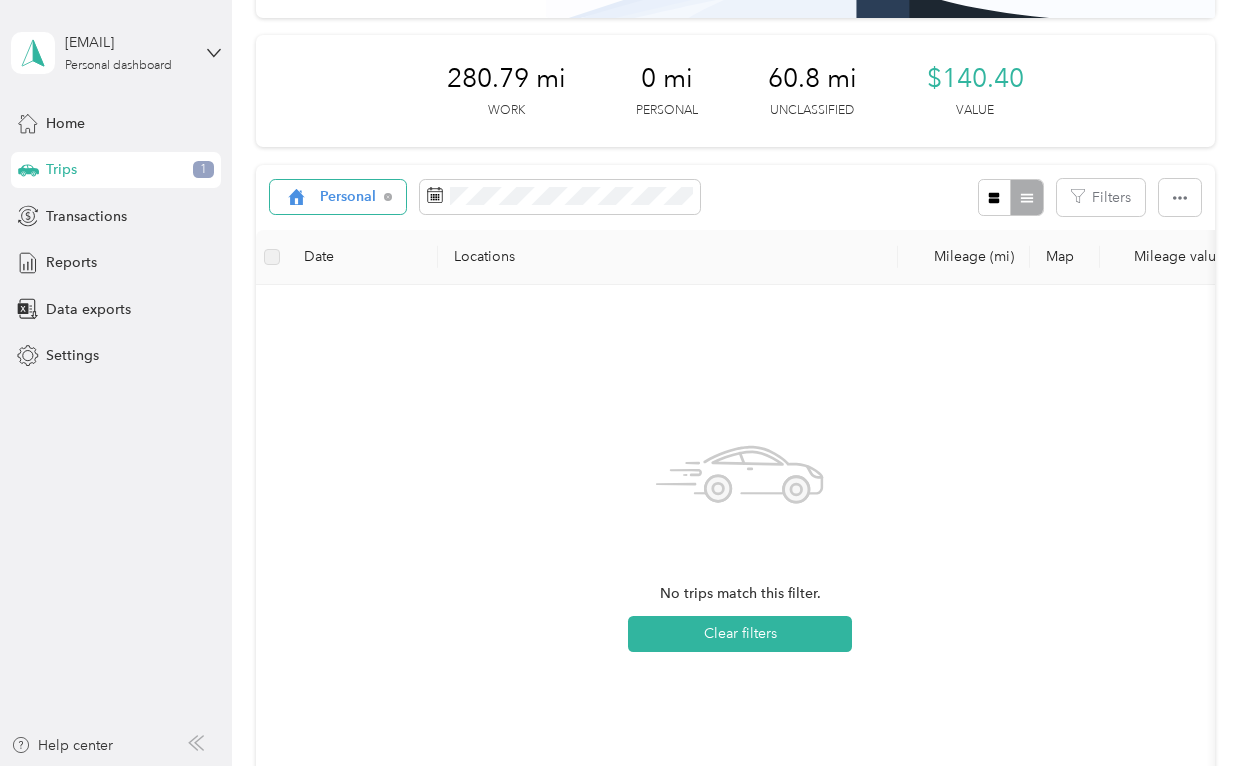 click on "Personal" at bounding box center [338, 197] 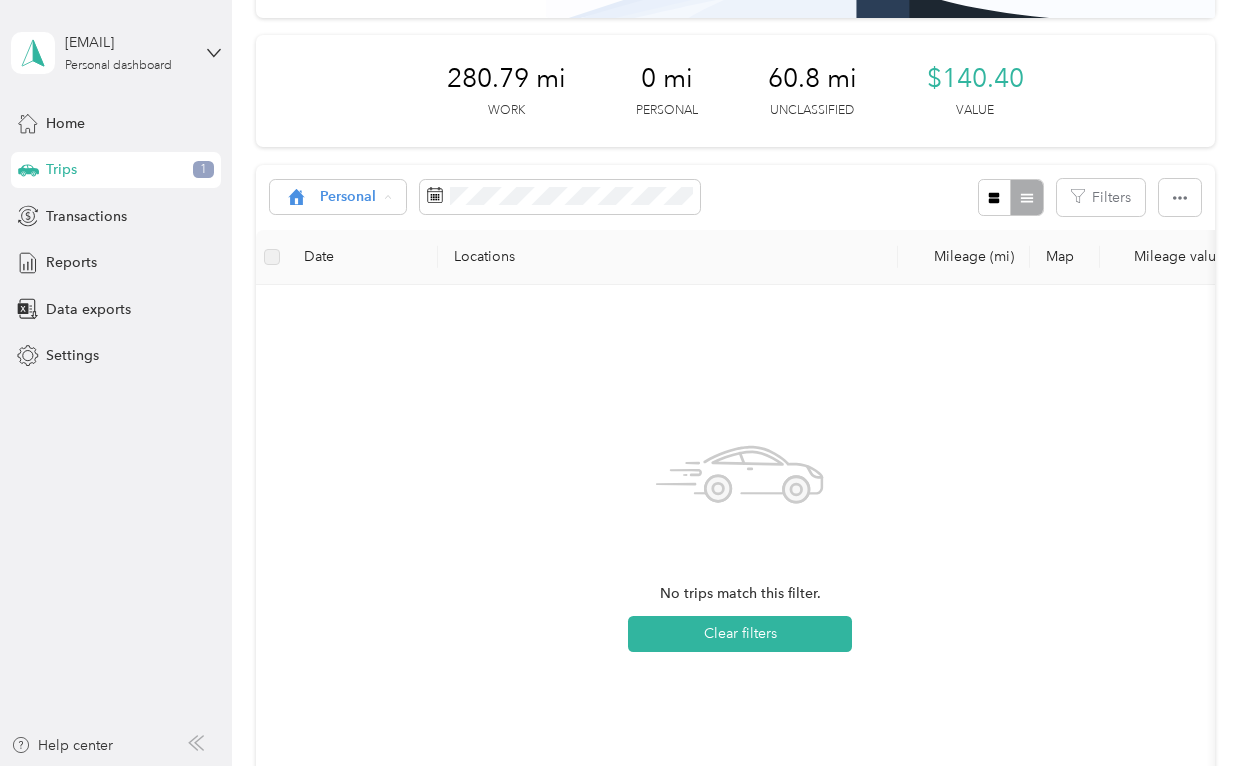 click on "All purposes Unclassified BEYOND Quality of Life [ORGANIZATION] Personal" at bounding box center [400, 286] 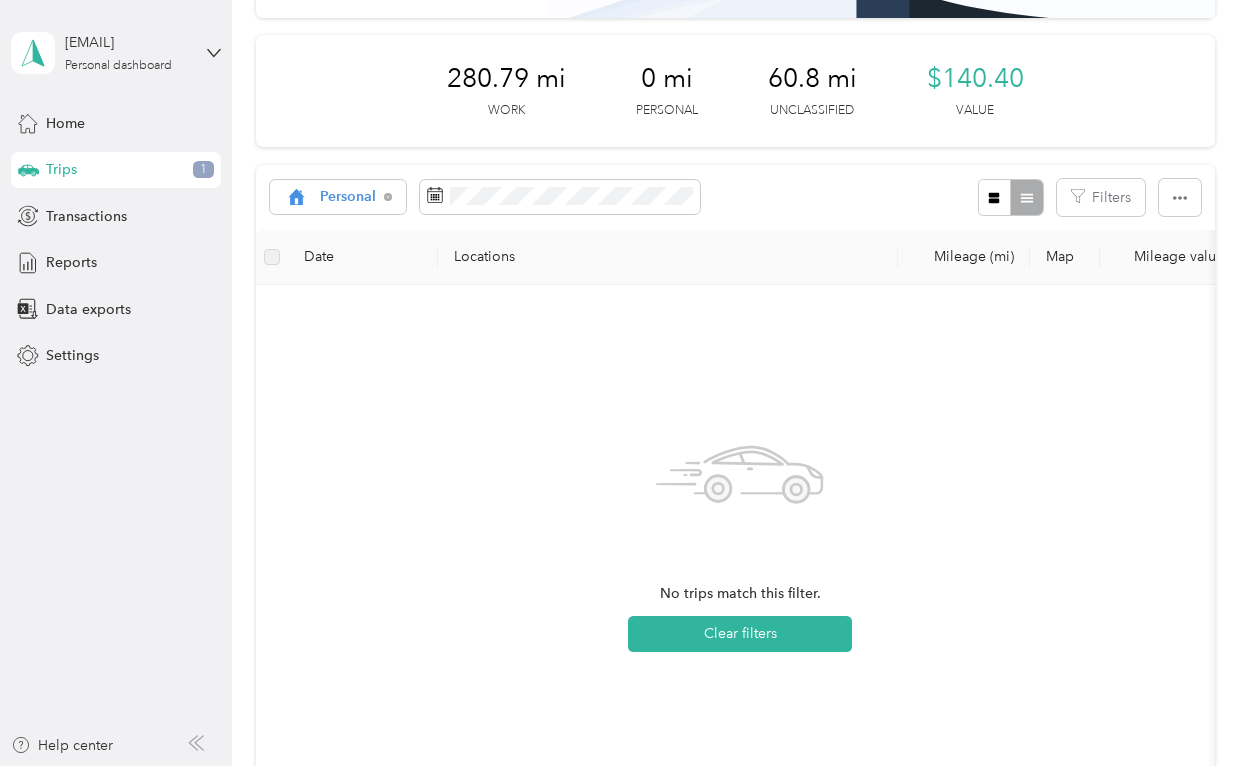 click on "1" at bounding box center [203, 170] 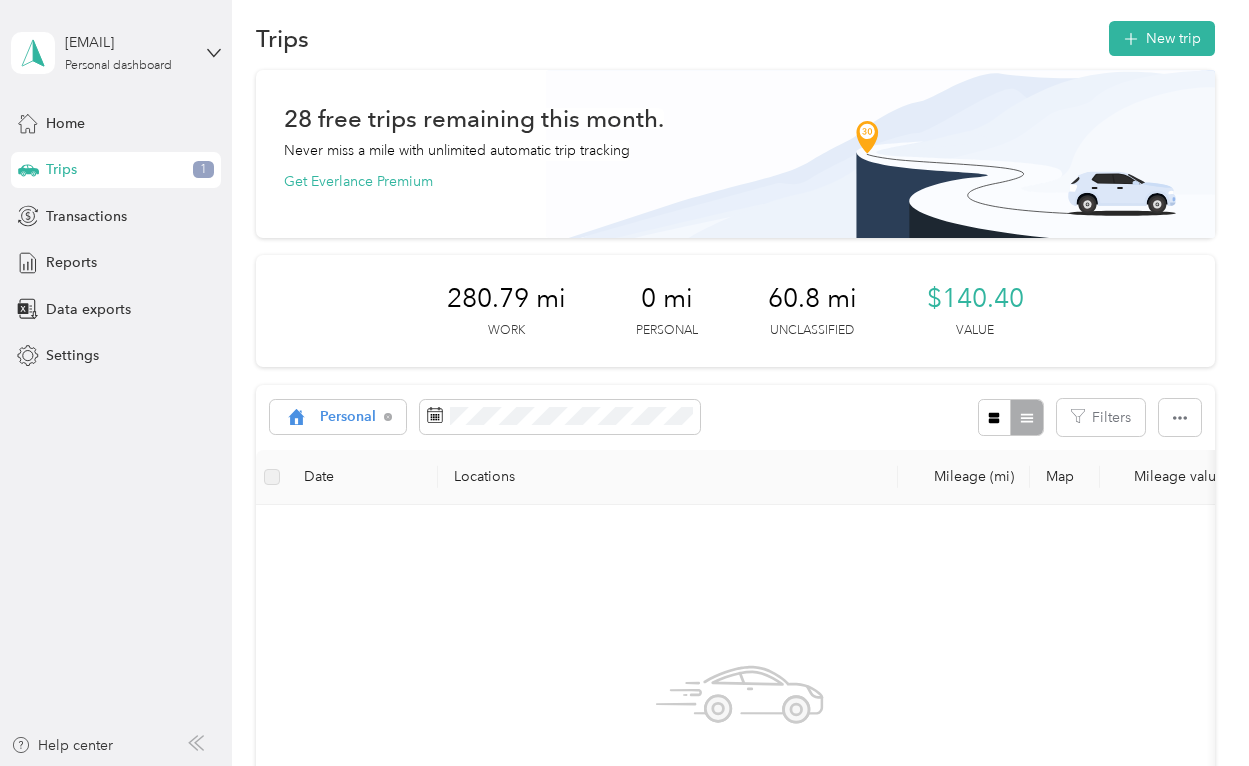 scroll, scrollTop: 0, scrollLeft: 0, axis: both 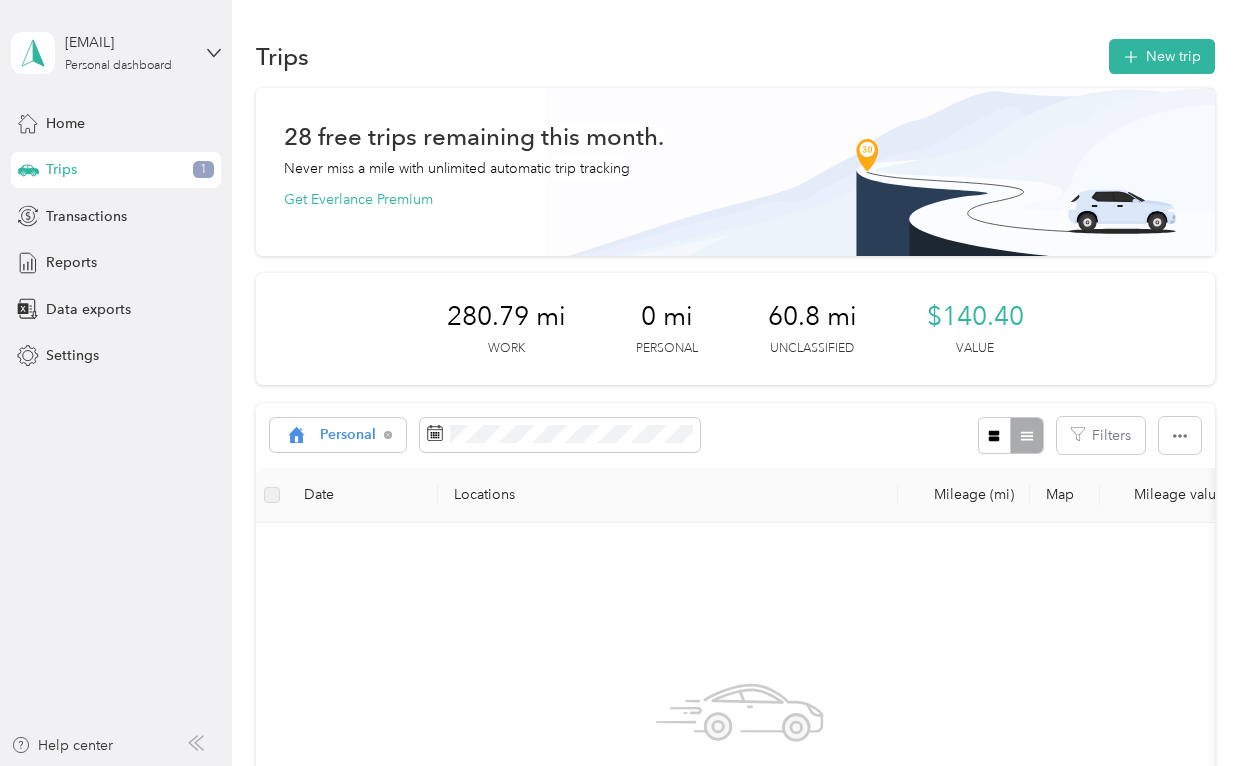 click on "Trips" at bounding box center (61, 169) 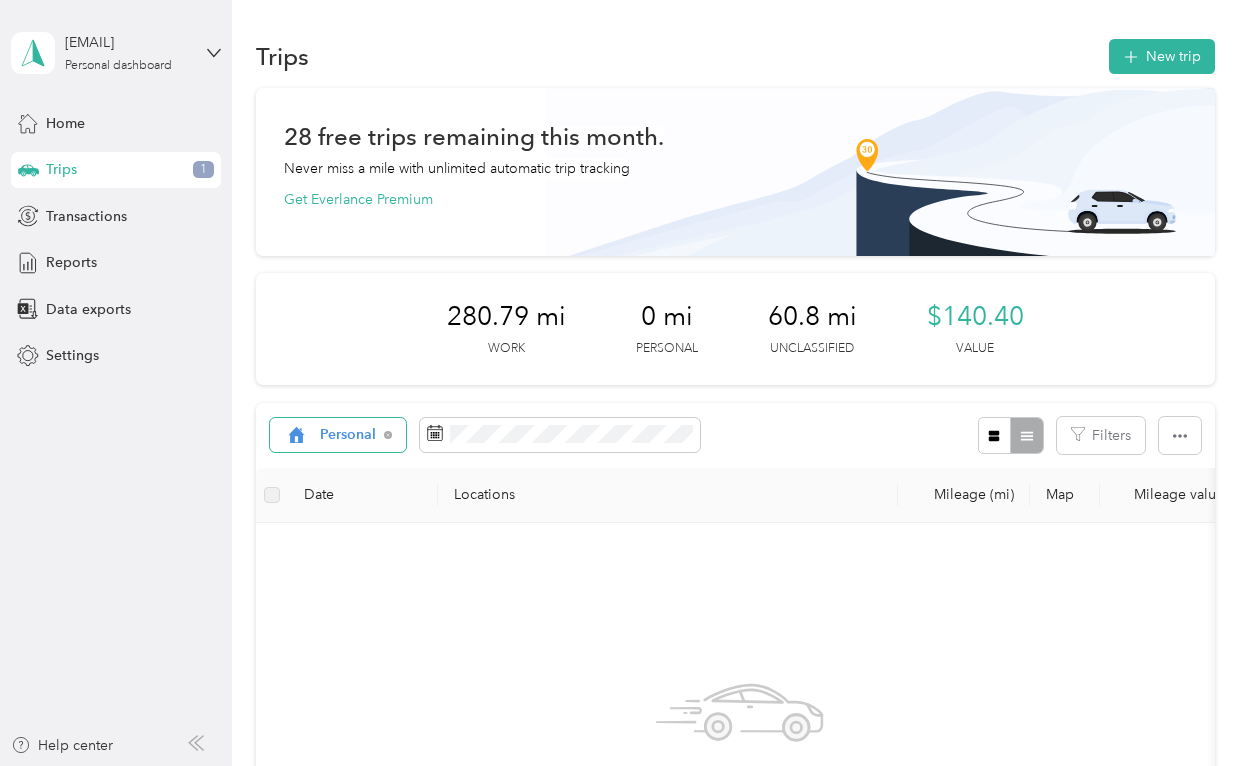 click on "Personal" at bounding box center (348, 435) 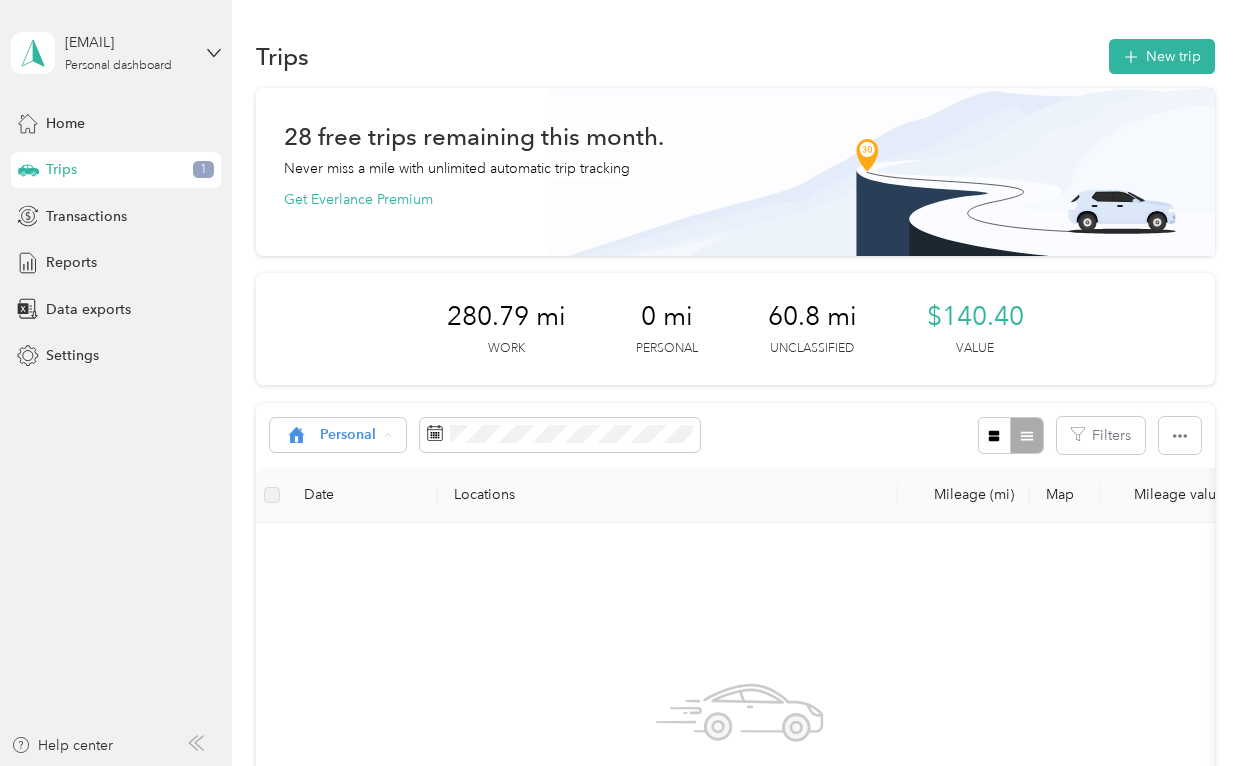 click on "Unclassified" at bounding box center [418, 506] 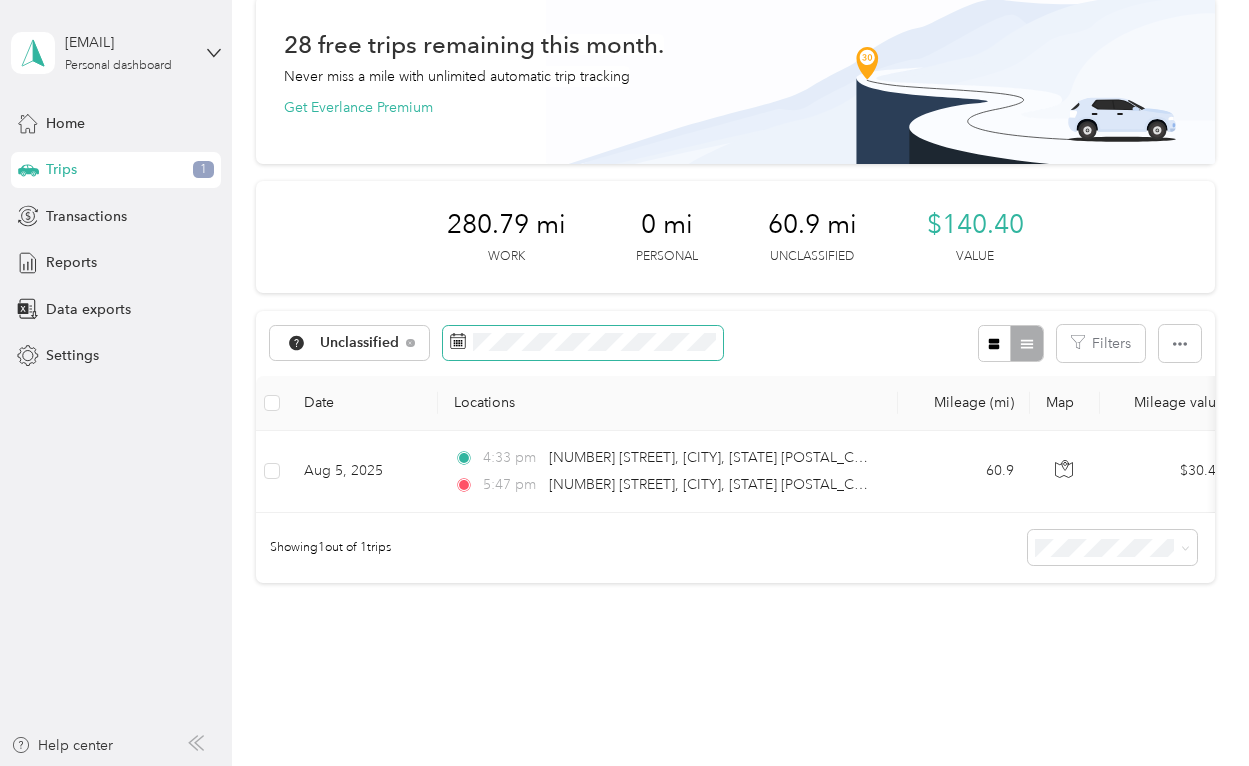 scroll, scrollTop: 94, scrollLeft: 0, axis: vertical 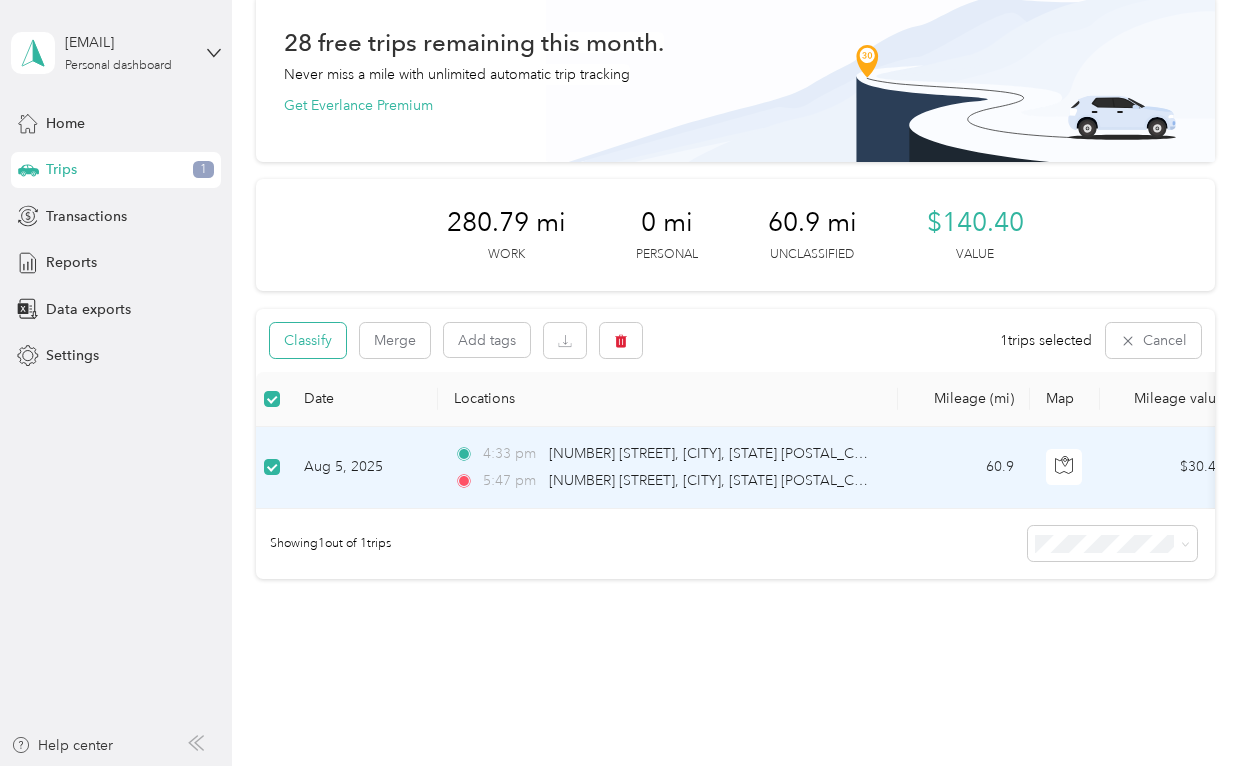 click on "Classify" at bounding box center [308, 340] 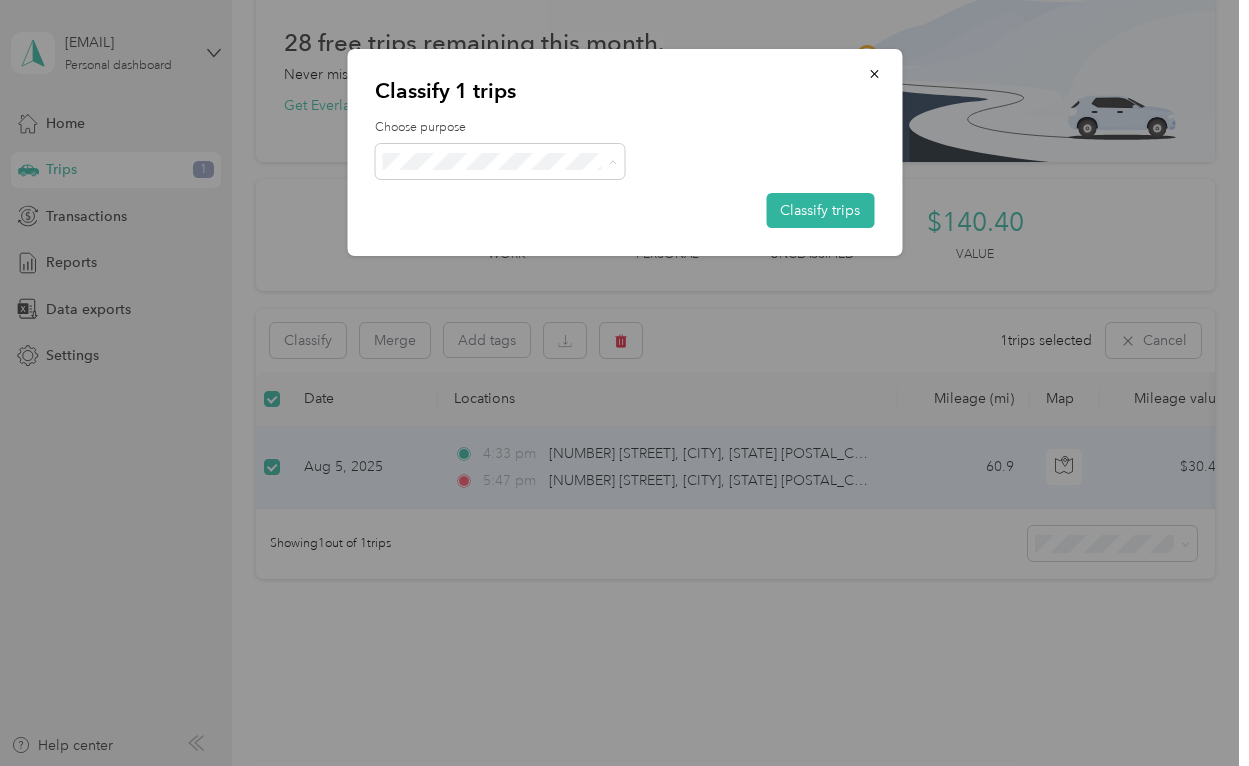 click on "BEYOND Quality of Life PLLC" at bounding box center [523, 198] 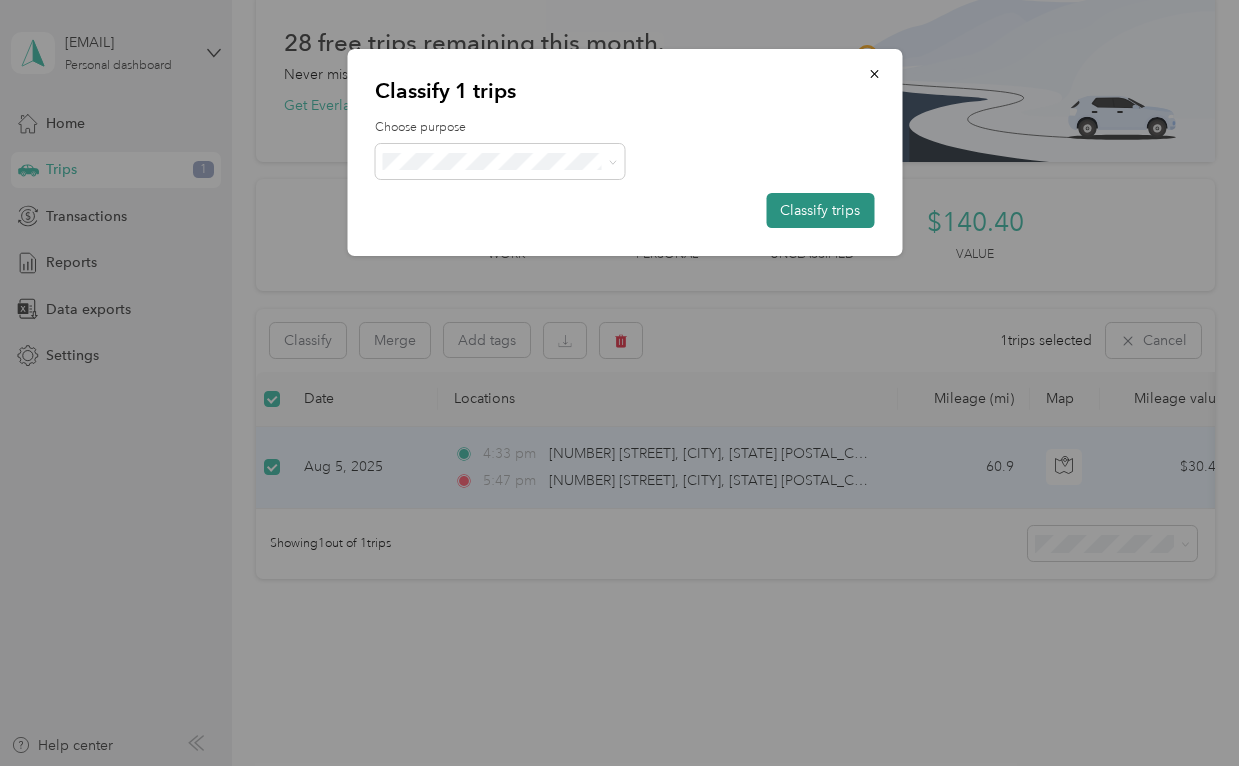 click on "Classify trips" at bounding box center (820, 210) 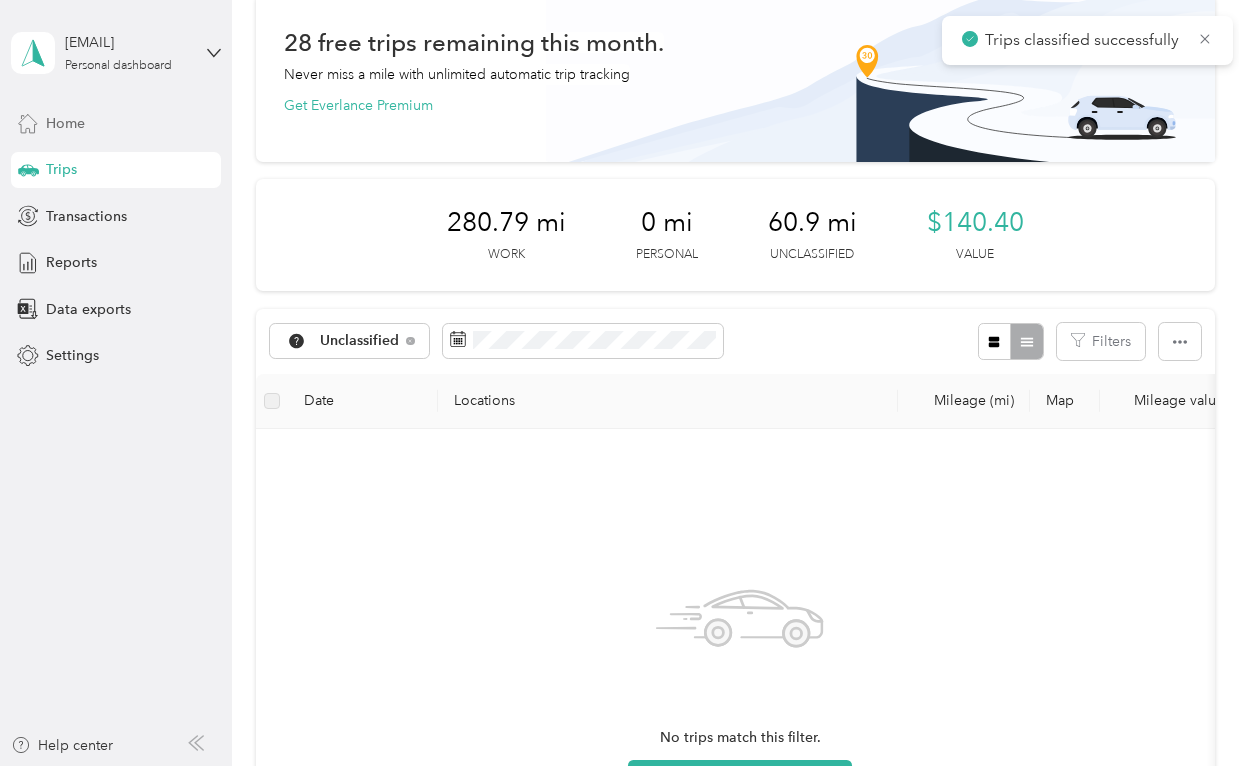 click on "Home" at bounding box center (116, 123) 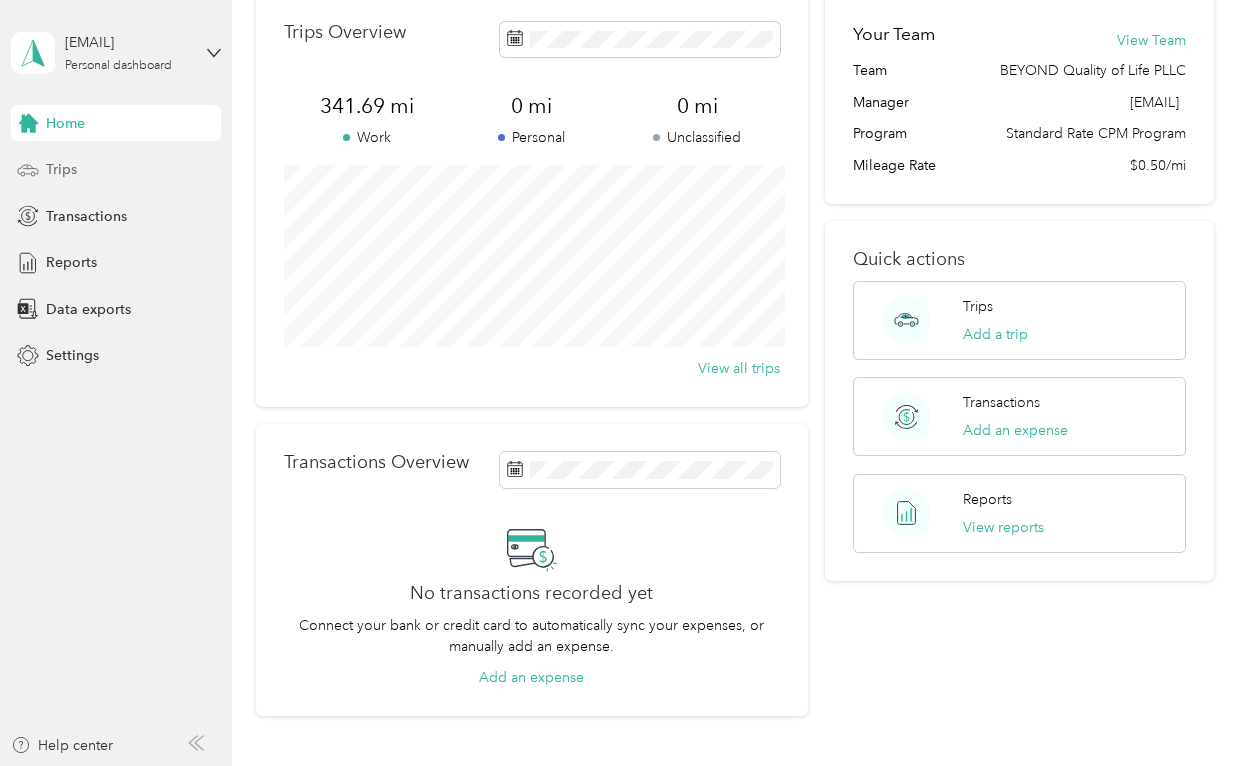 click on "Trips" at bounding box center (116, 170) 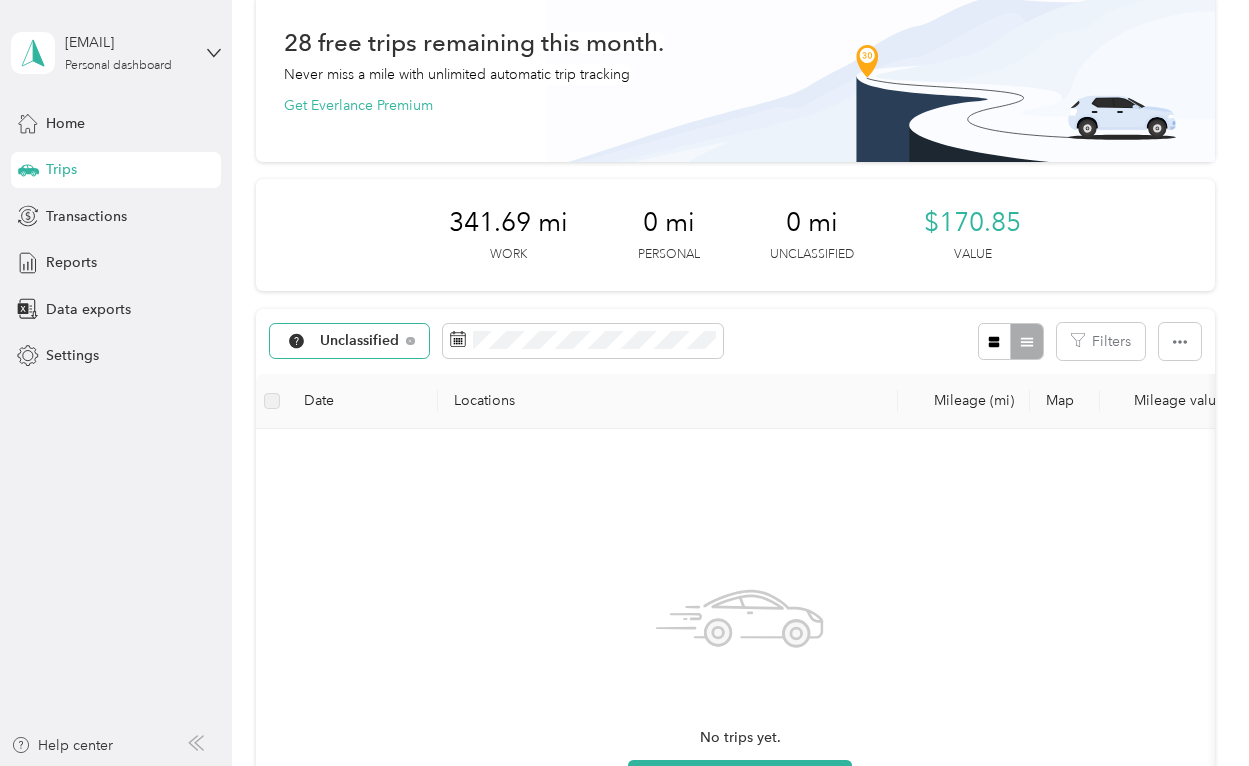 click on "Unclassified" at bounding box center (349, 341) 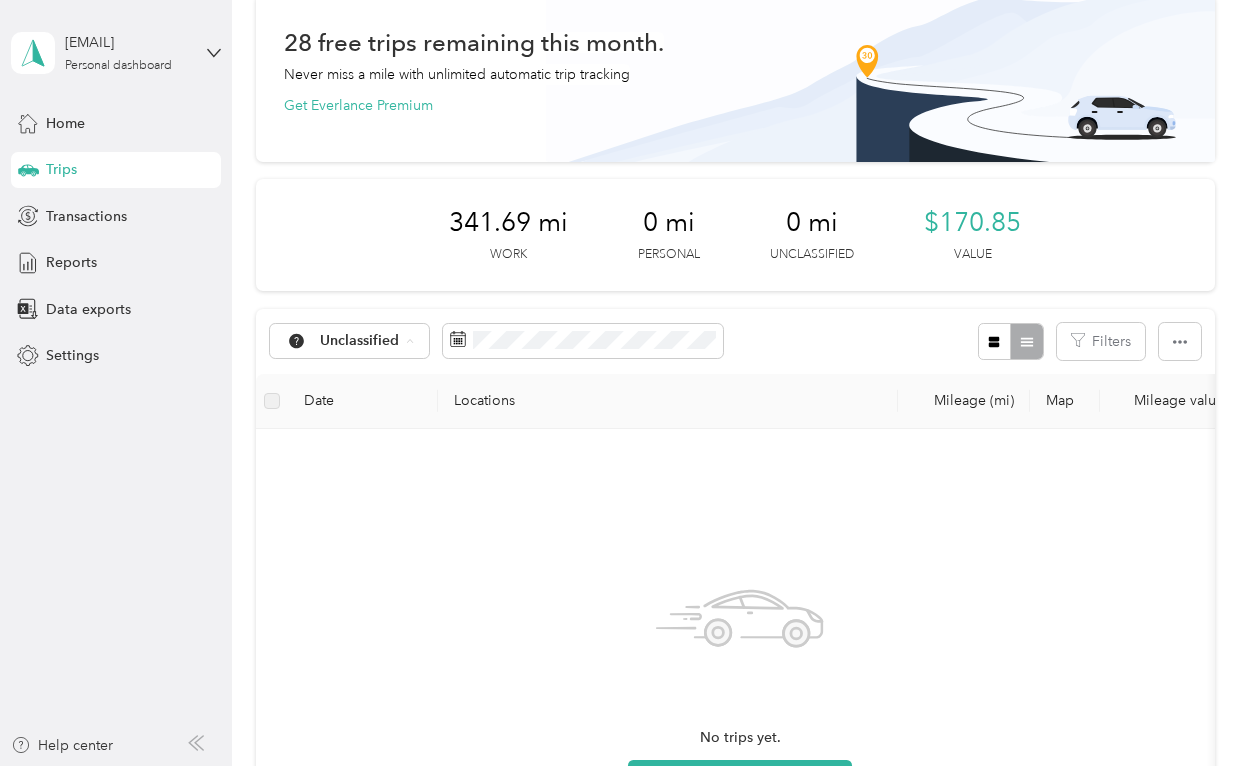 click on "BEYOND Quality of Life PLLC" at bounding box center [418, 447] 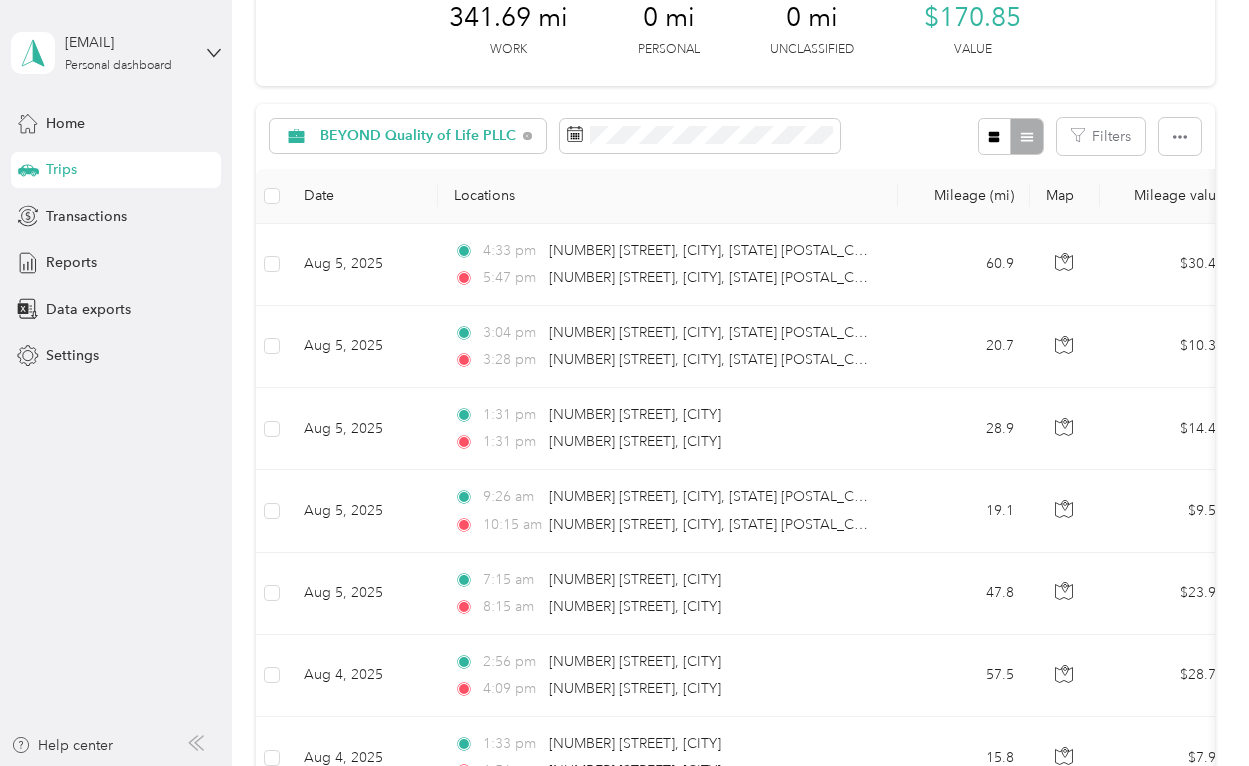 scroll, scrollTop: 0, scrollLeft: 0, axis: both 